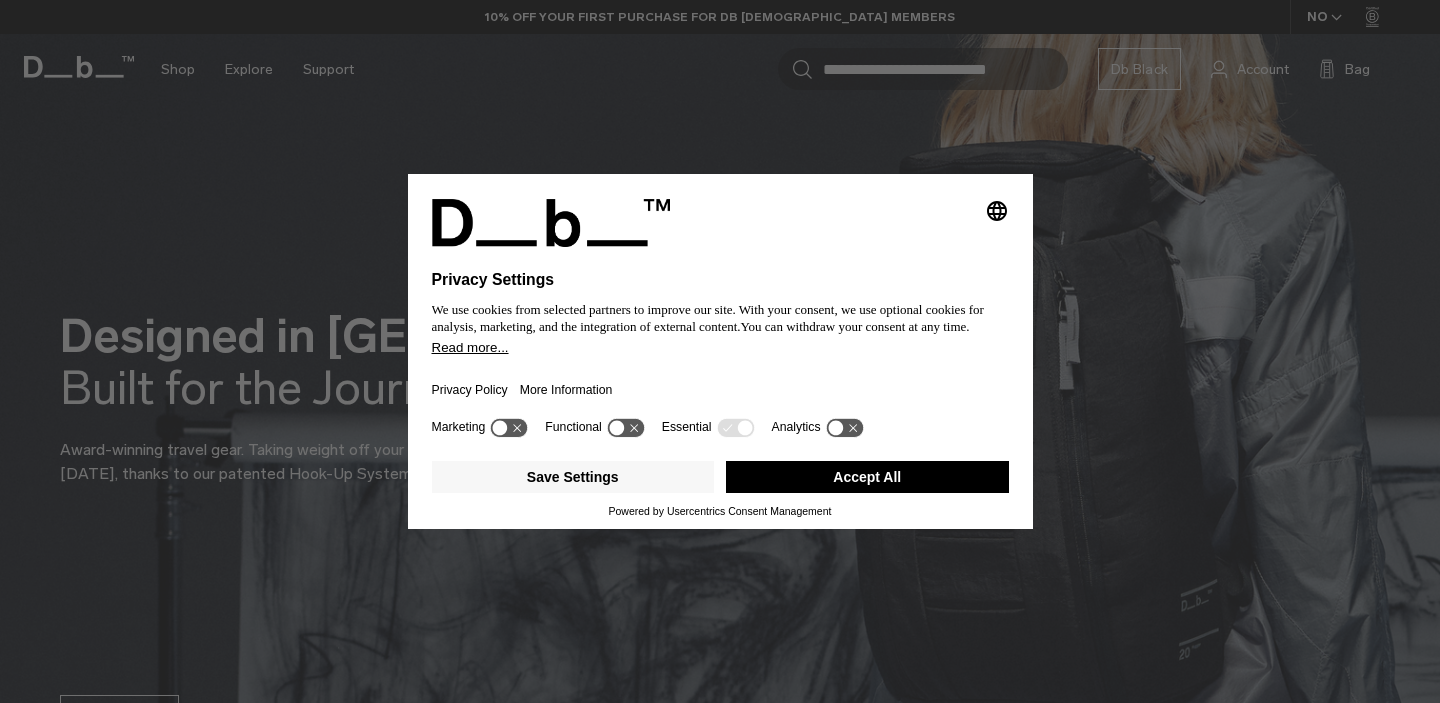 scroll, scrollTop: 0, scrollLeft: 0, axis: both 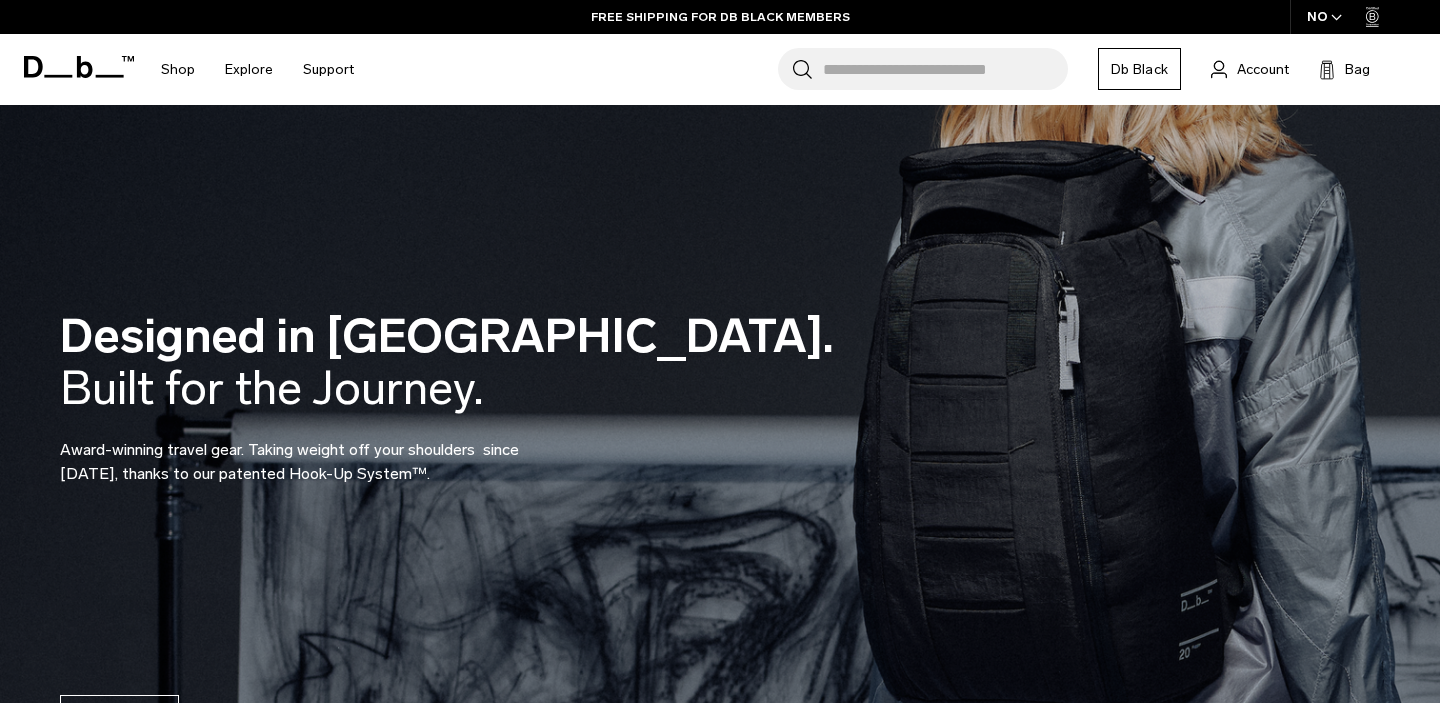click on "Search for Bags, Luggage..." at bounding box center [945, 69] 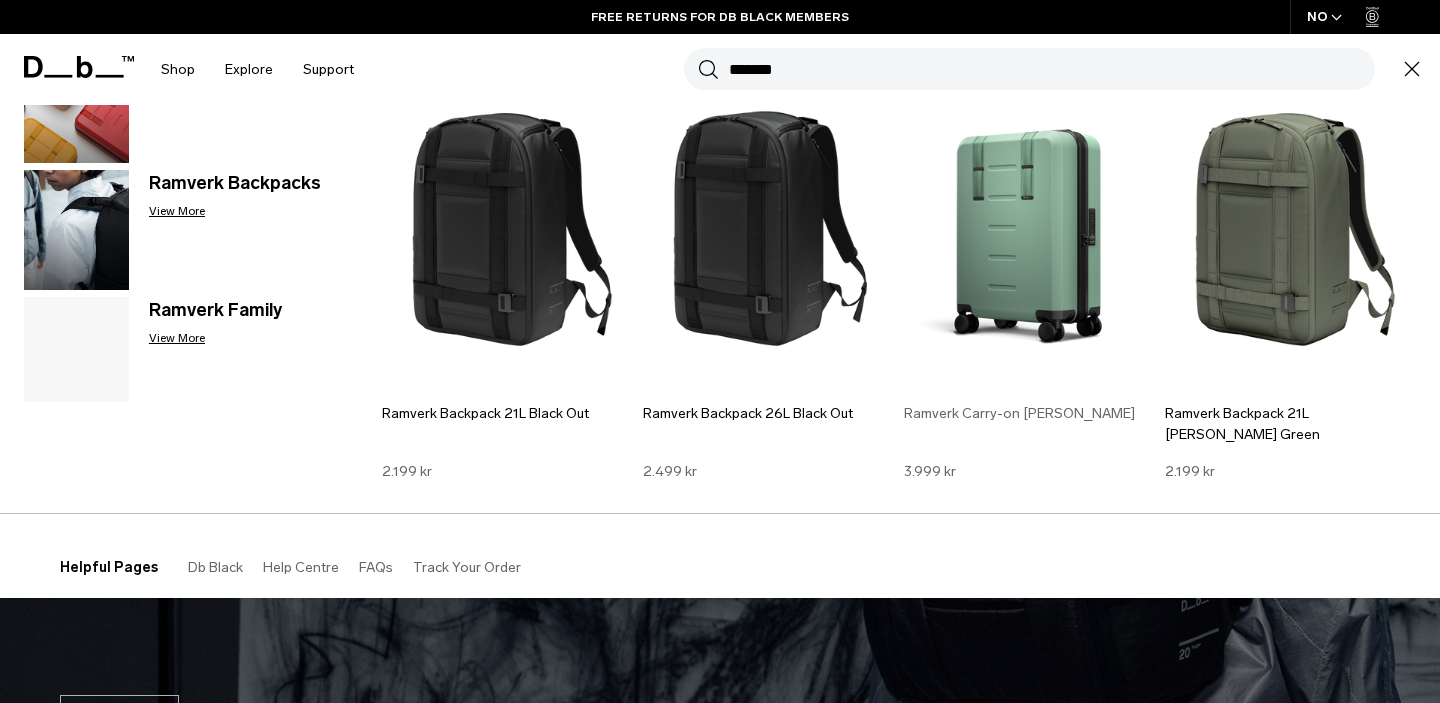 scroll, scrollTop: 141, scrollLeft: 0, axis: vertical 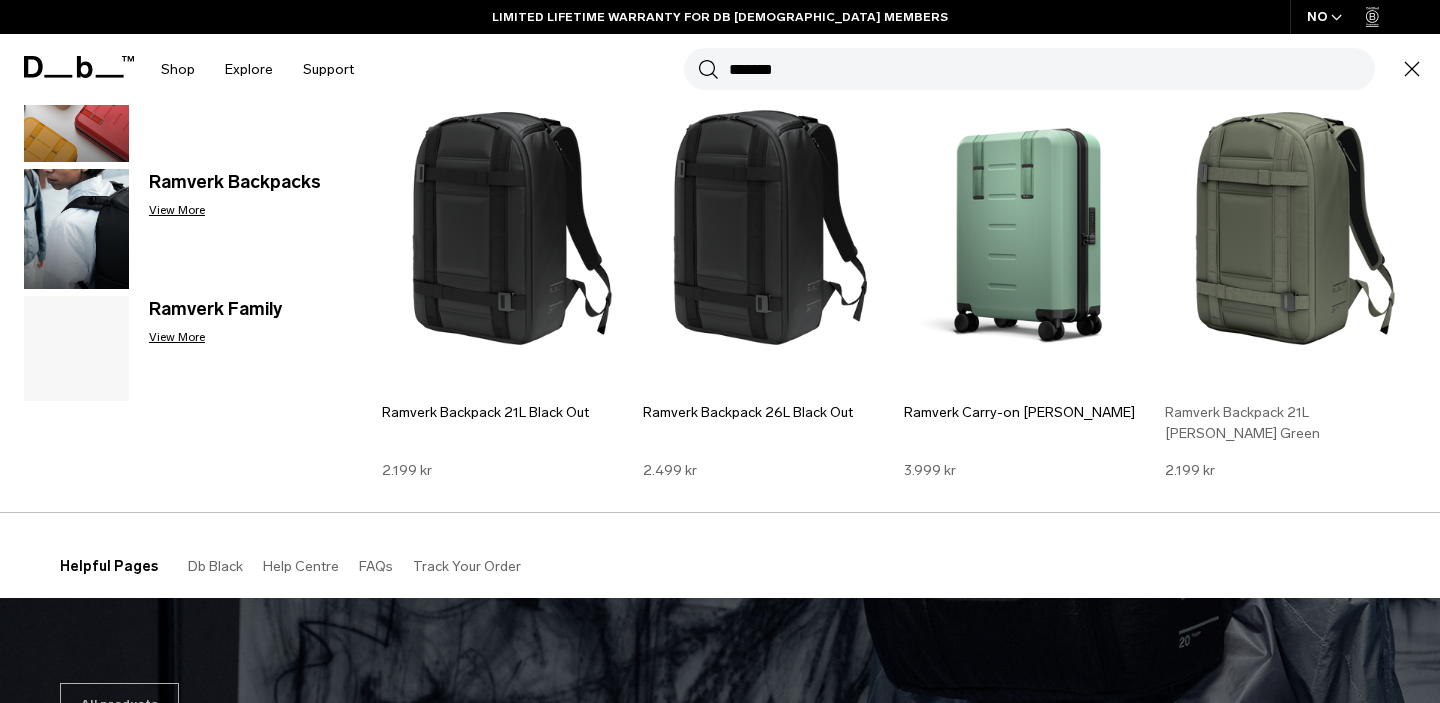type on "*******" 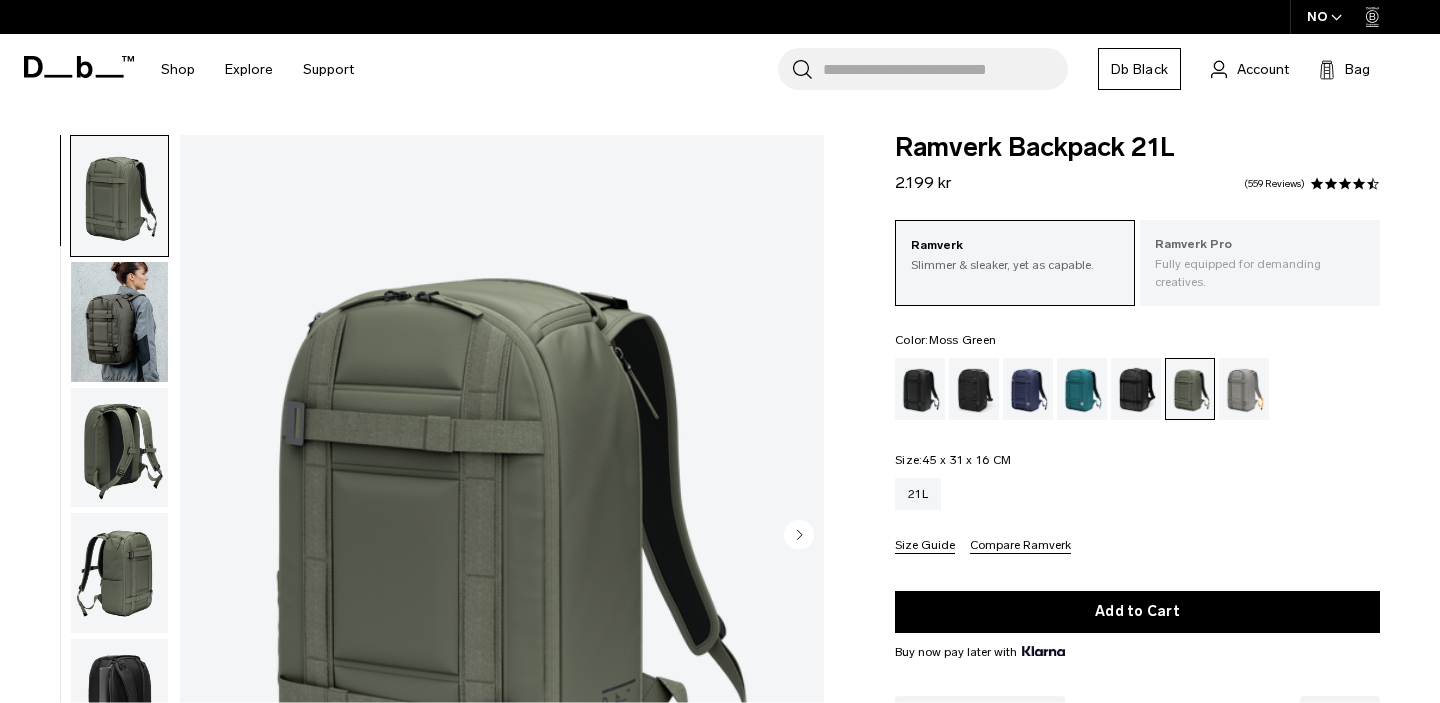 scroll, scrollTop: 0, scrollLeft: 0, axis: both 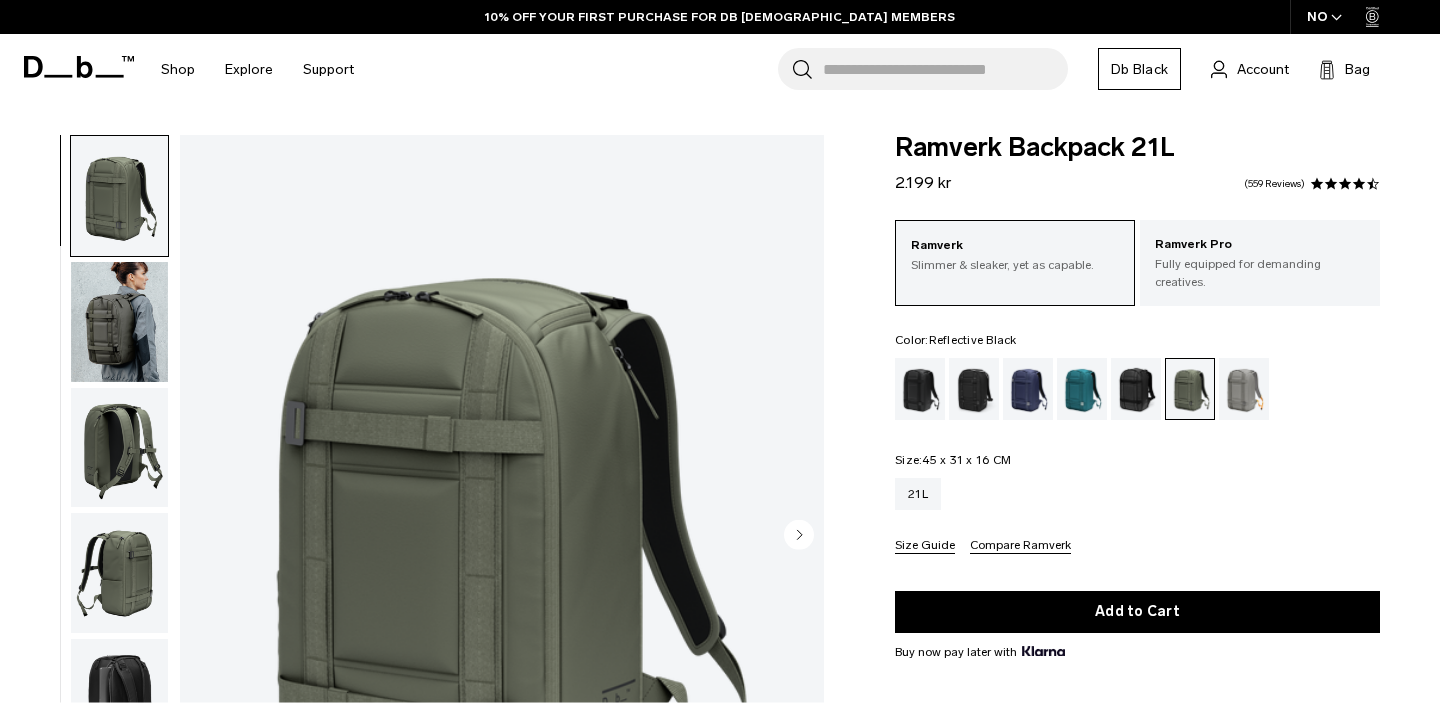 click at bounding box center (1136, 389) 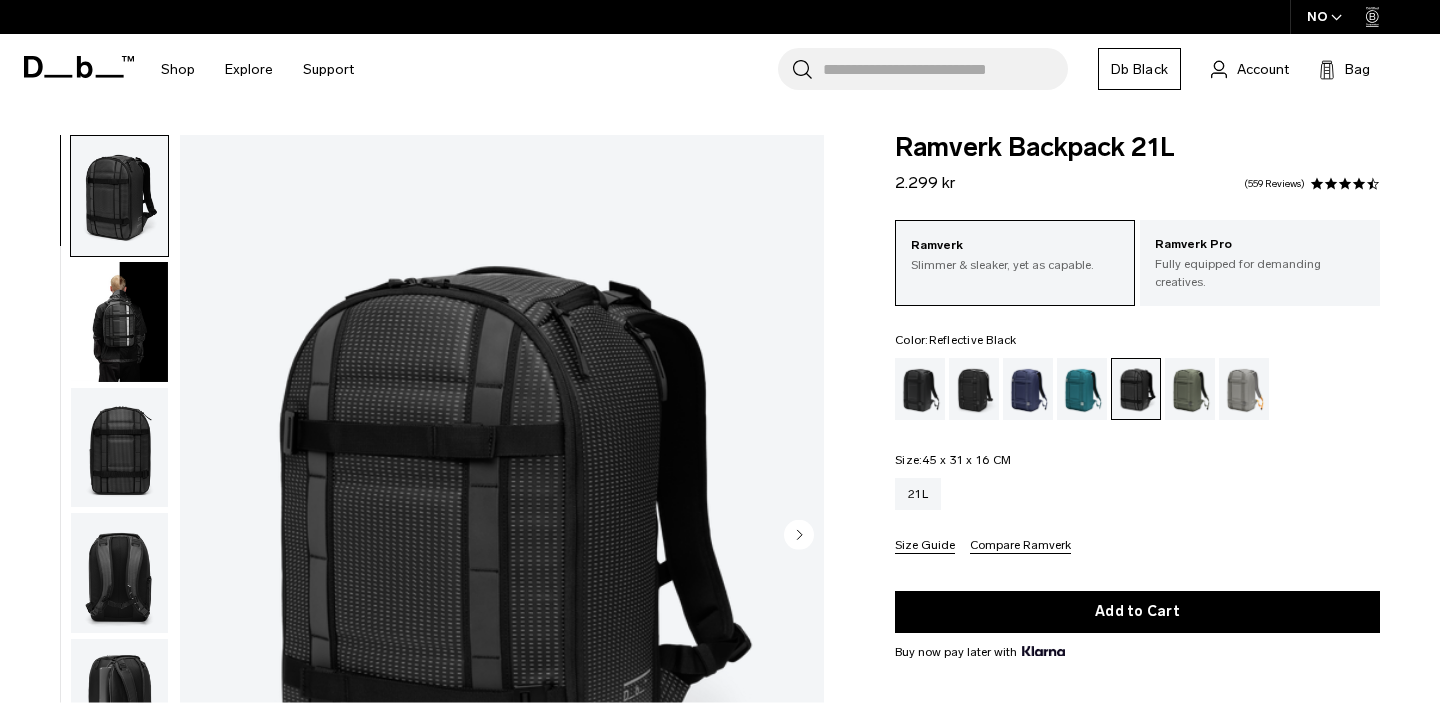 scroll, scrollTop: 0, scrollLeft: 0, axis: both 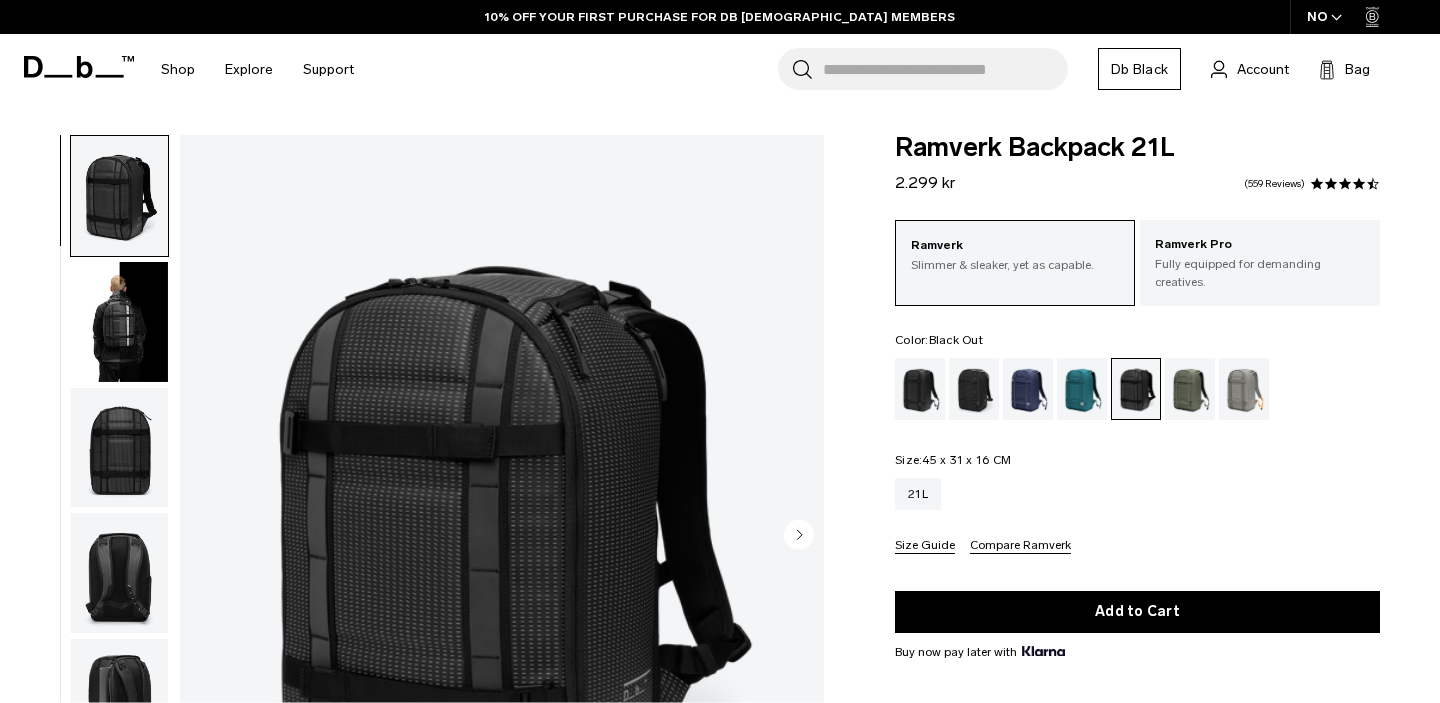 click at bounding box center [920, 389] 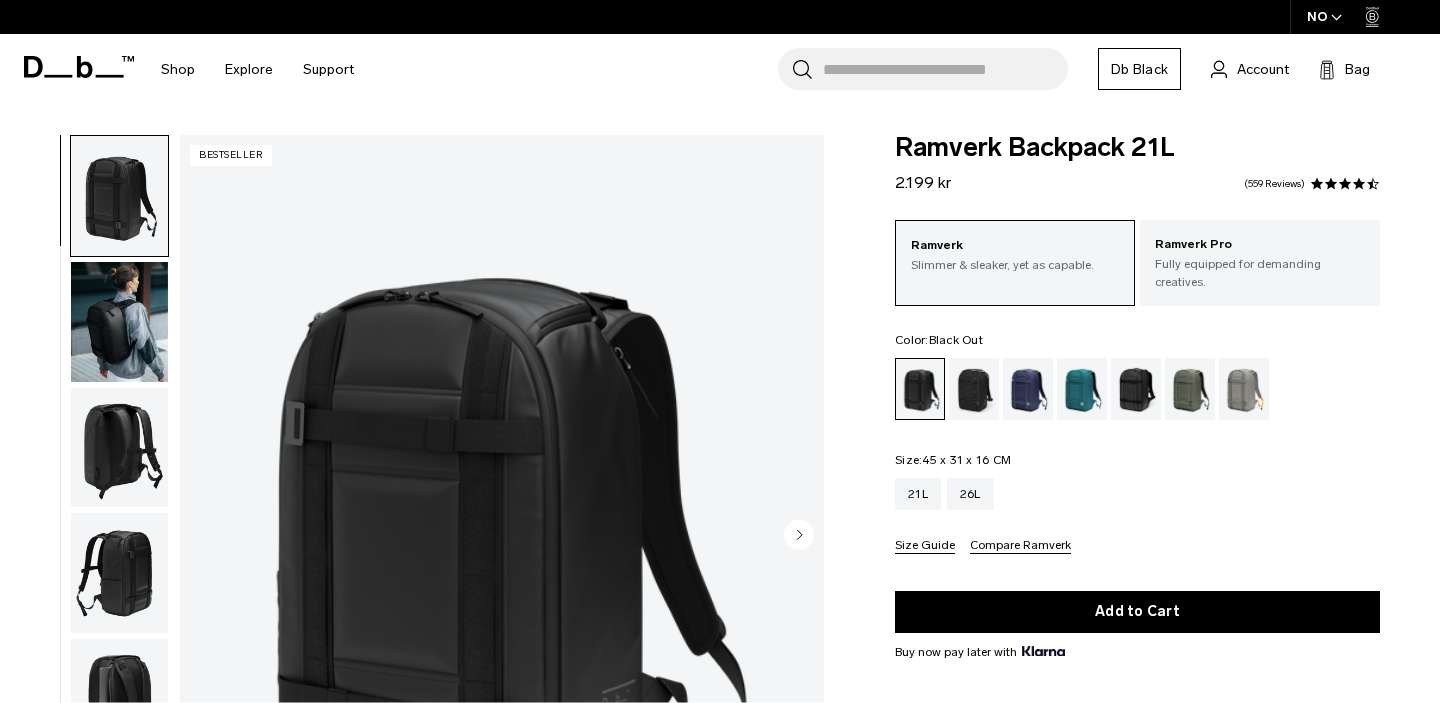 scroll, scrollTop: 0, scrollLeft: 0, axis: both 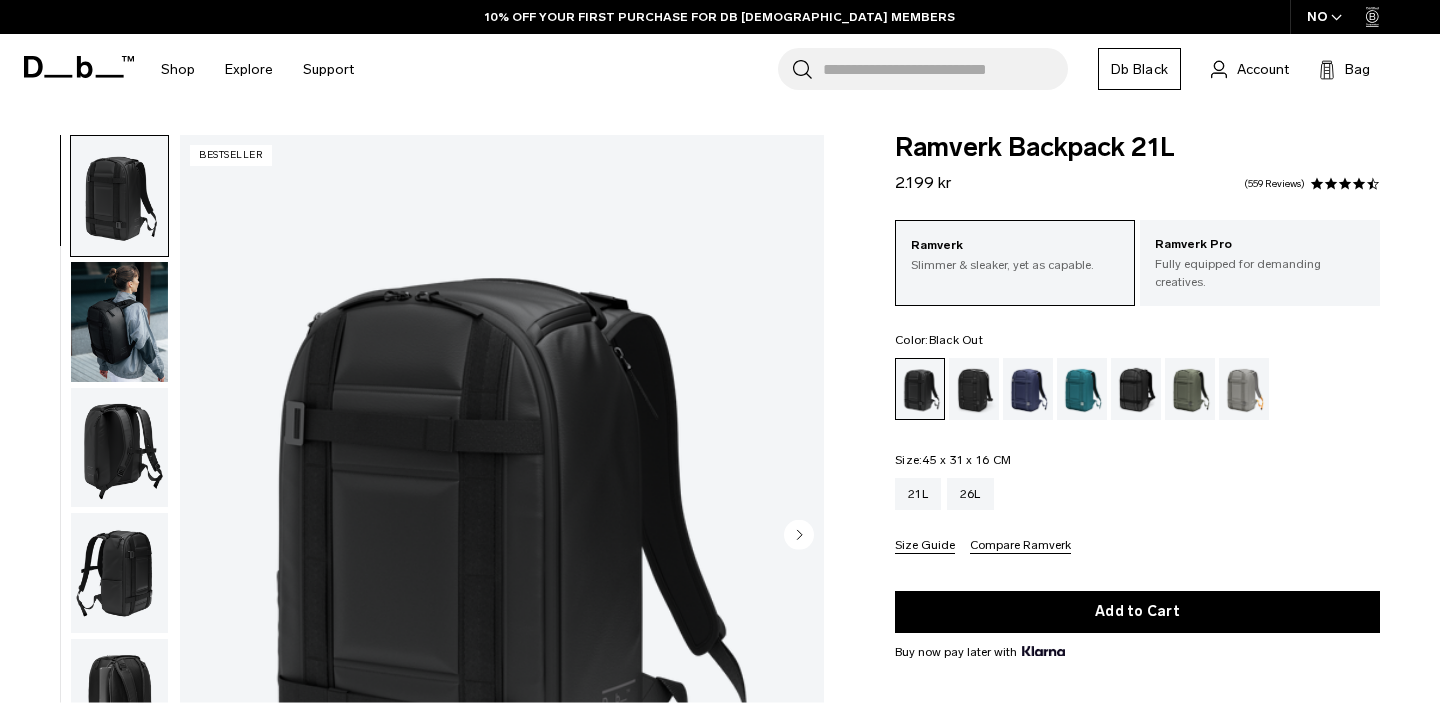 click at bounding box center (119, 322) 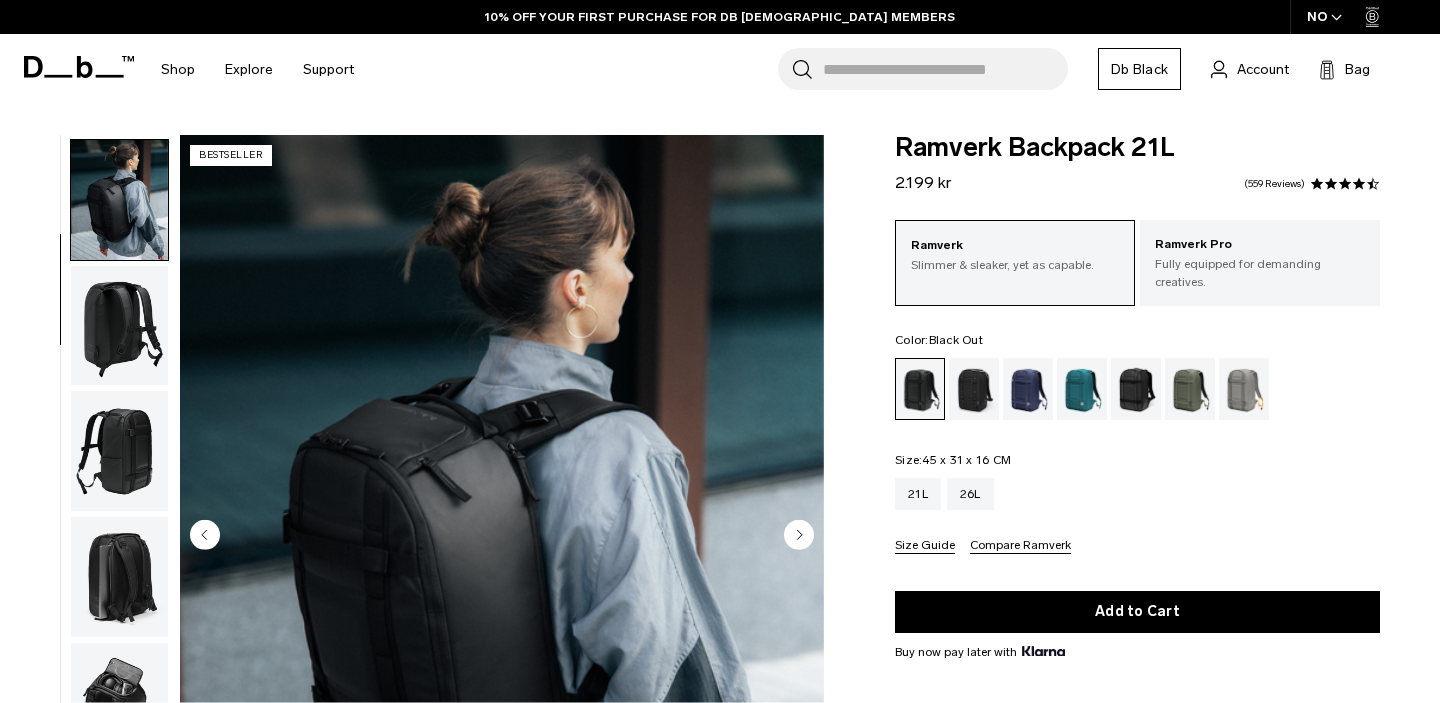 scroll, scrollTop: 126, scrollLeft: 0, axis: vertical 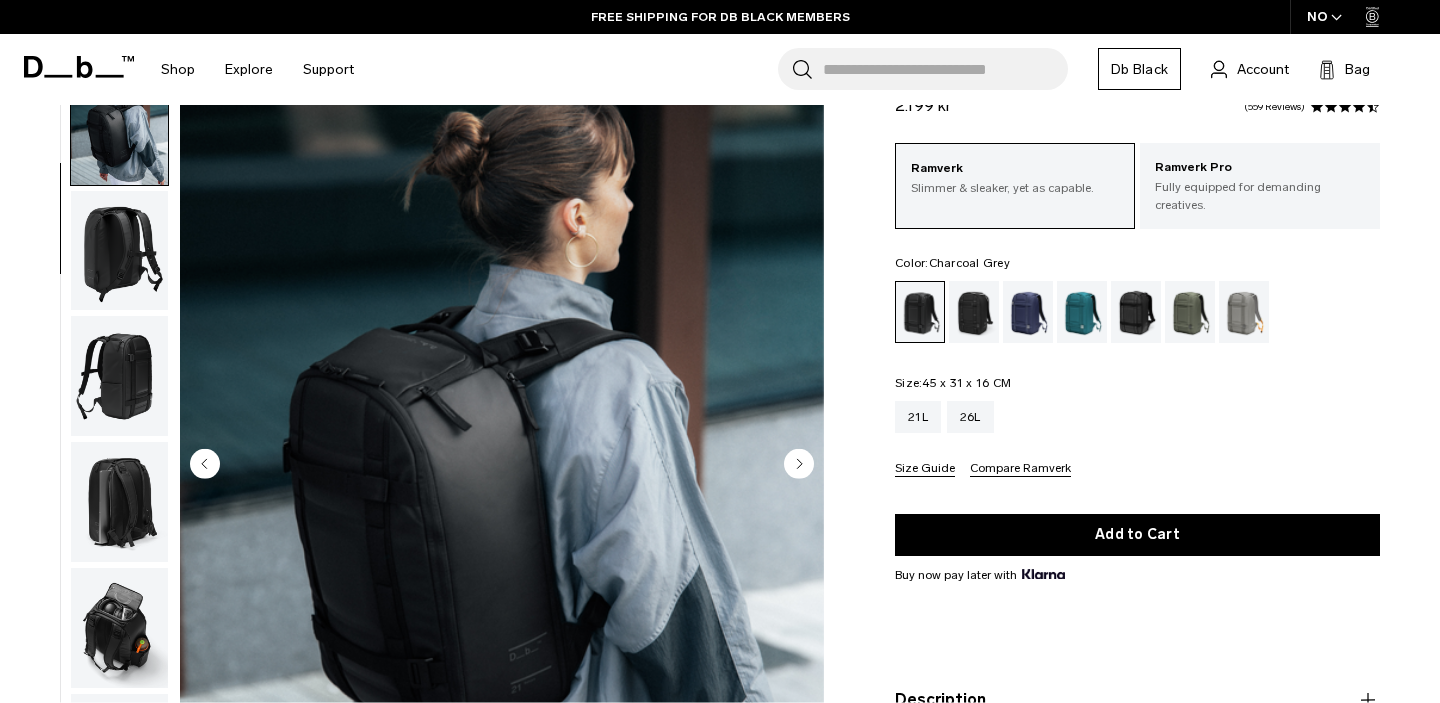 click at bounding box center (974, 312) 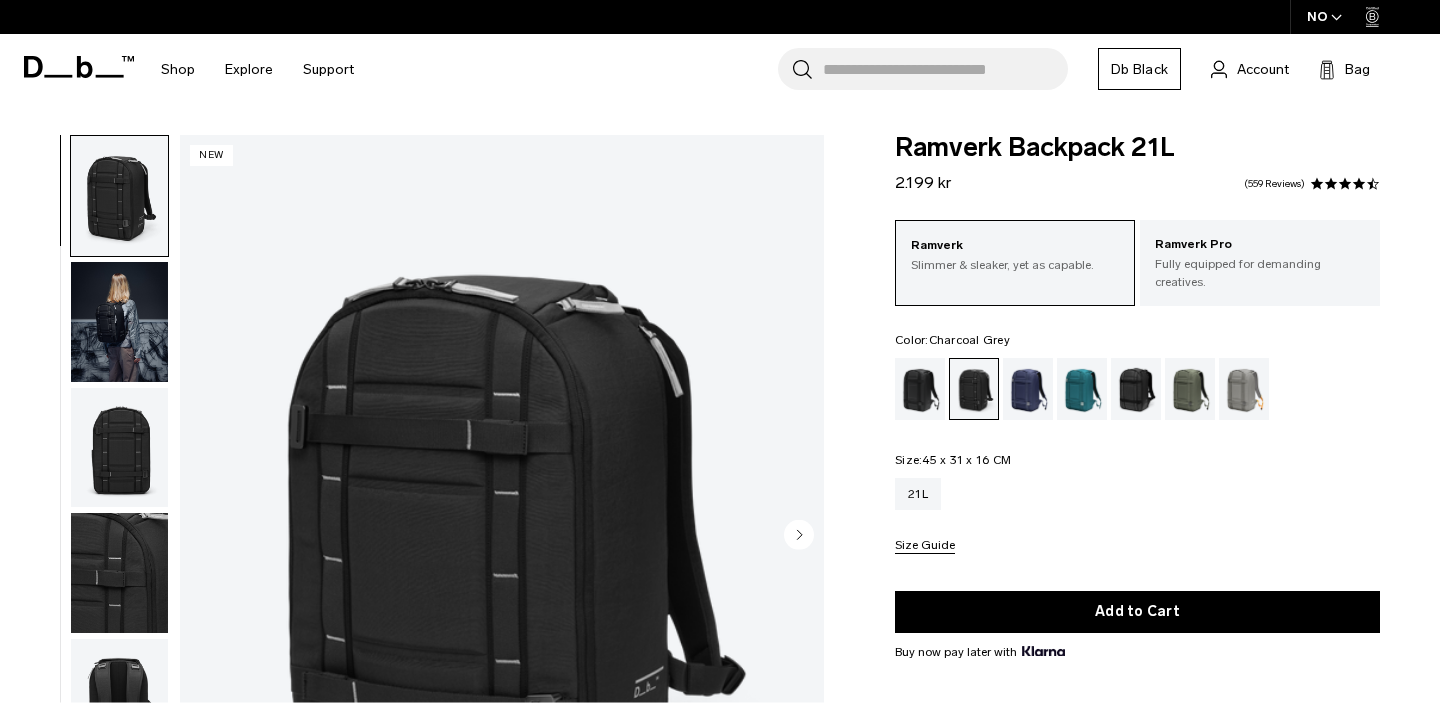scroll, scrollTop: 0, scrollLeft: 0, axis: both 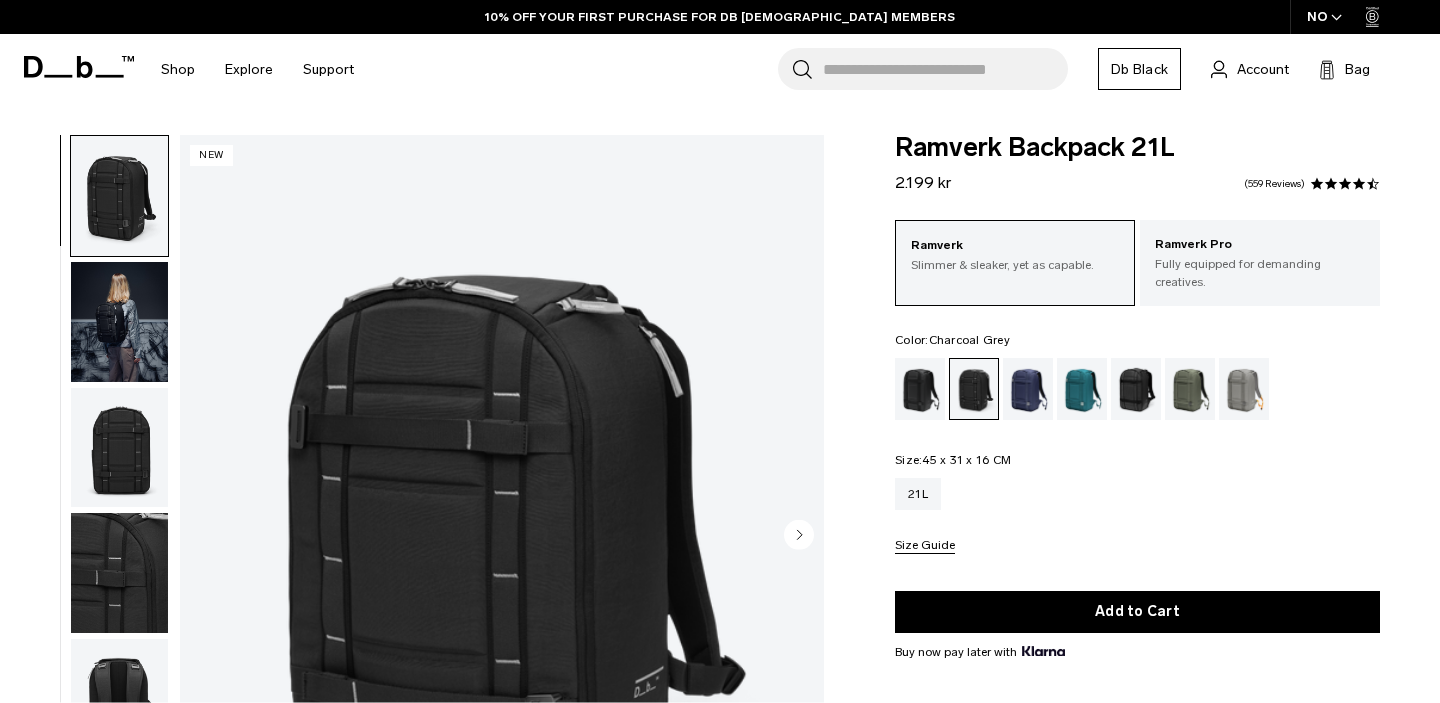 click at bounding box center (119, 322) 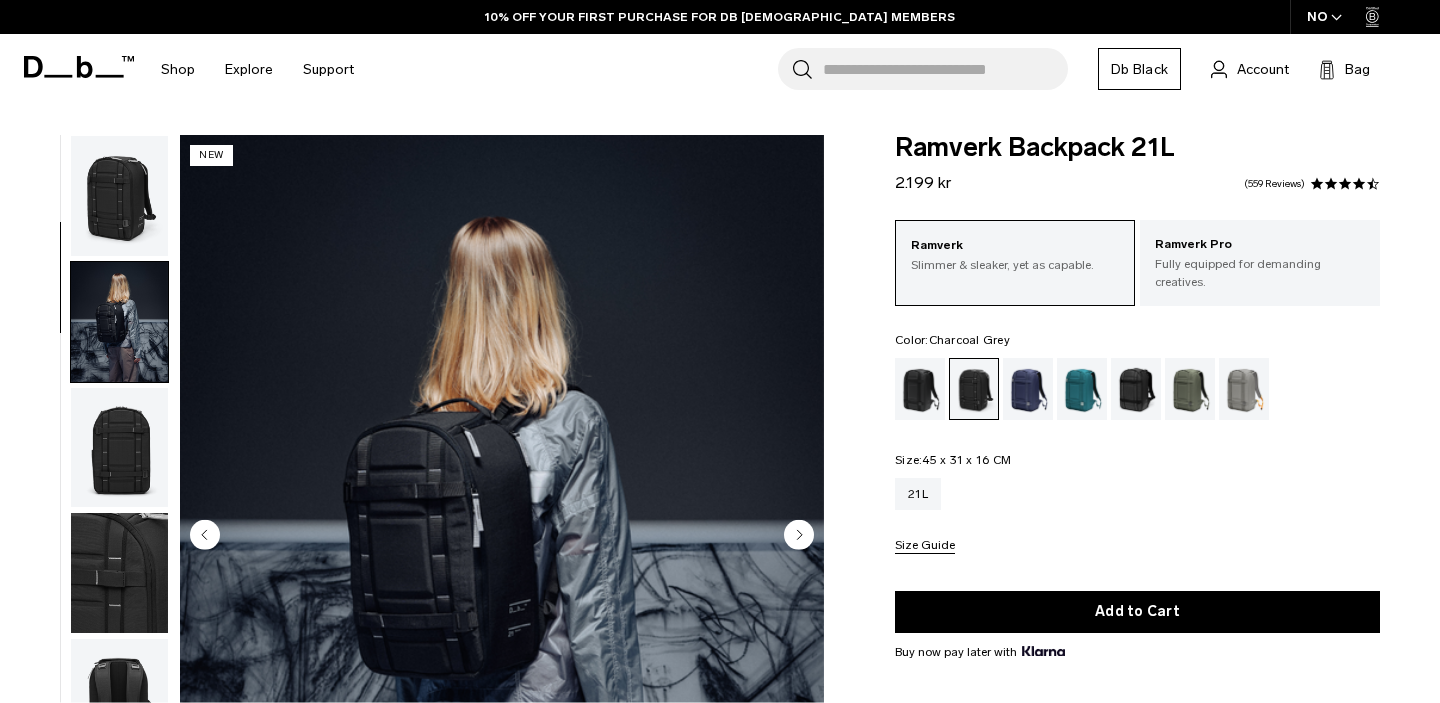 scroll, scrollTop: 126, scrollLeft: 0, axis: vertical 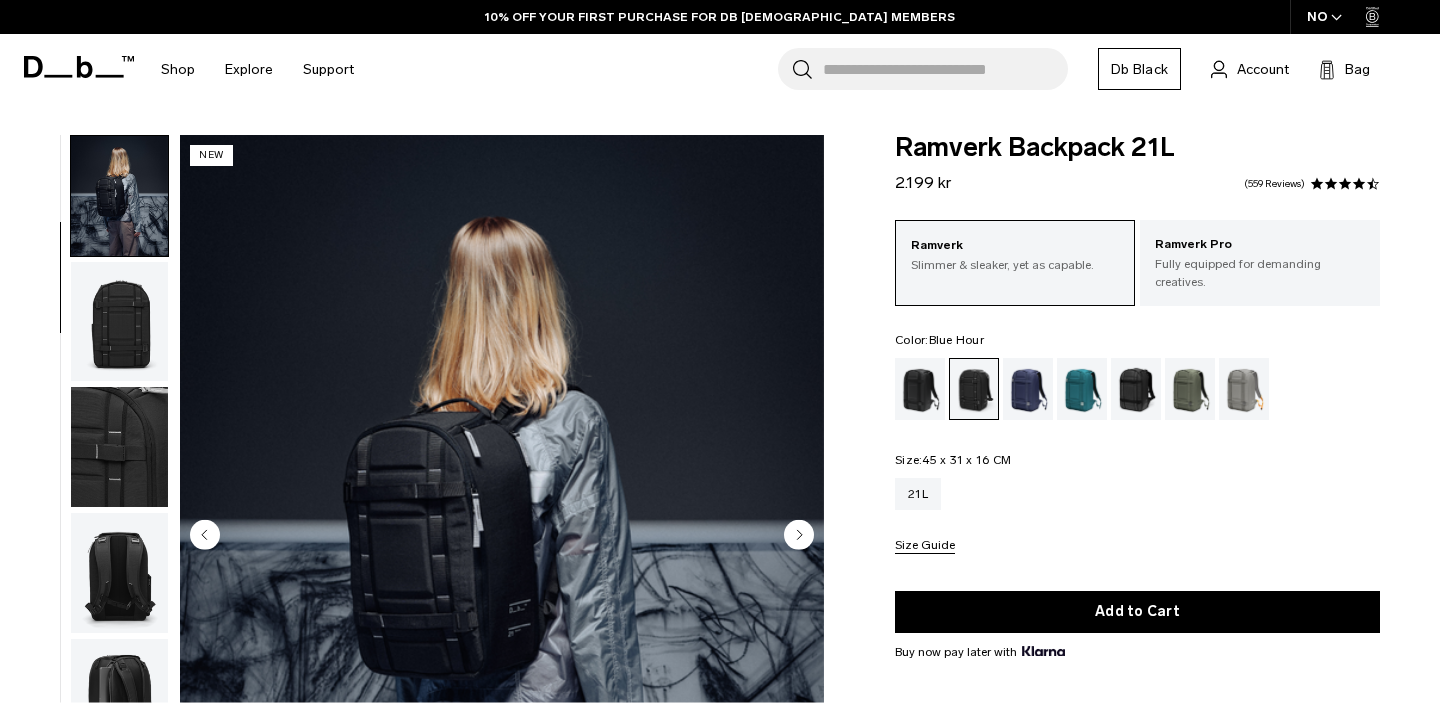 click at bounding box center (1028, 389) 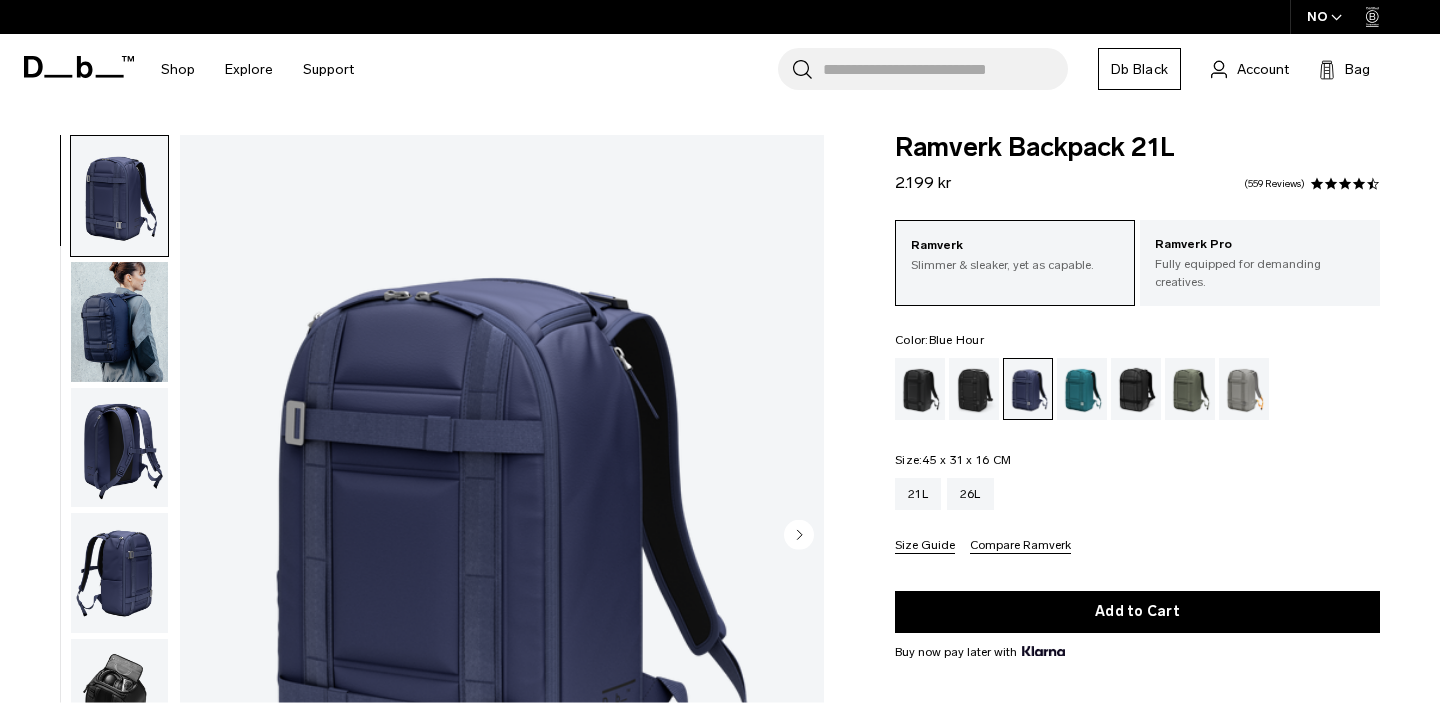 scroll, scrollTop: 0, scrollLeft: 0, axis: both 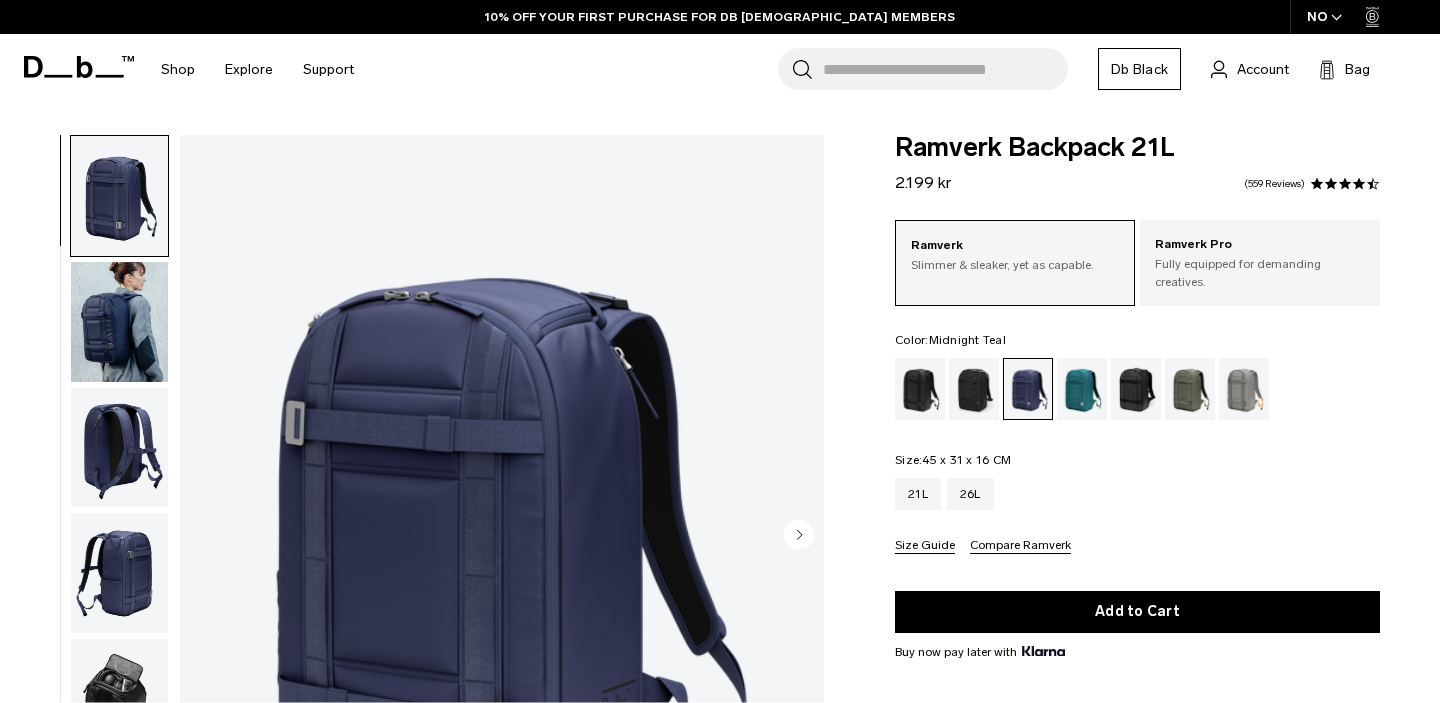 click at bounding box center (1082, 389) 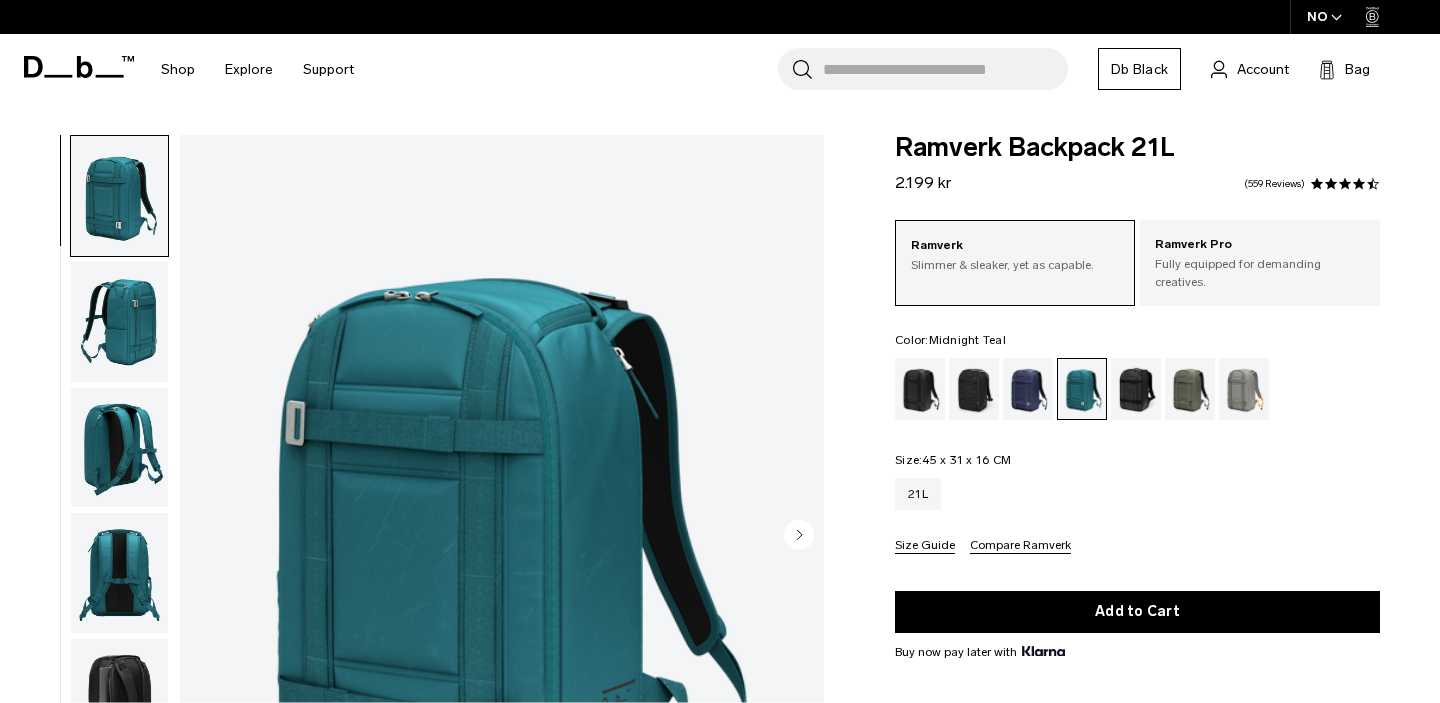scroll, scrollTop: 0, scrollLeft: 0, axis: both 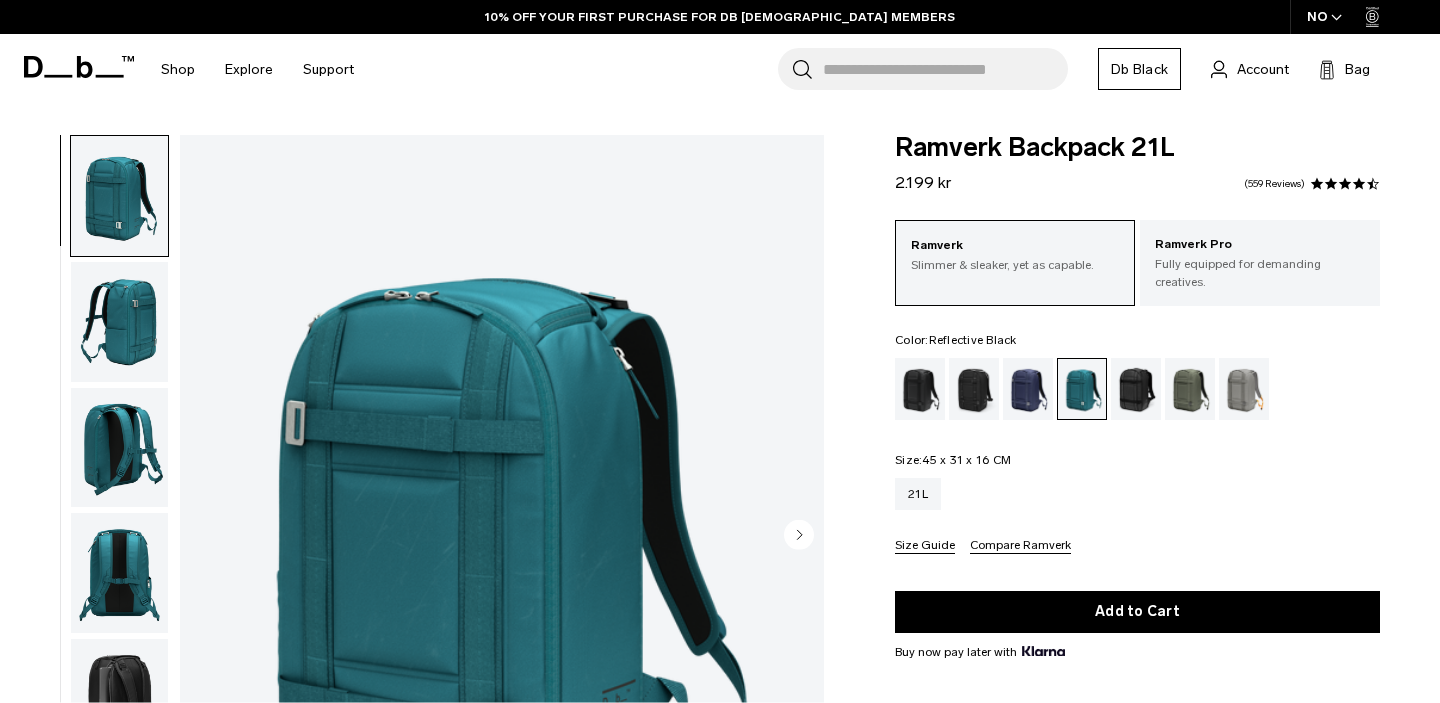 click at bounding box center [1136, 389] 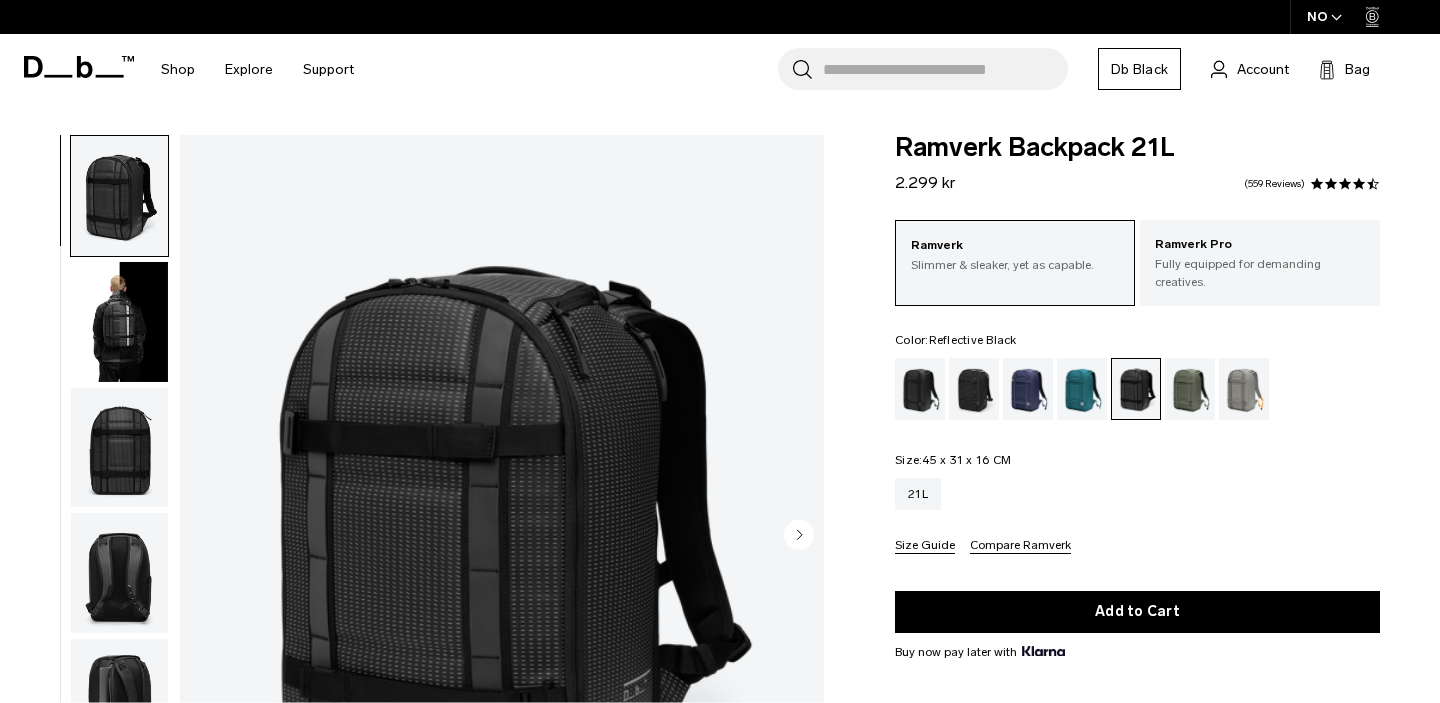 scroll, scrollTop: 0, scrollLeft: 0, axis: both 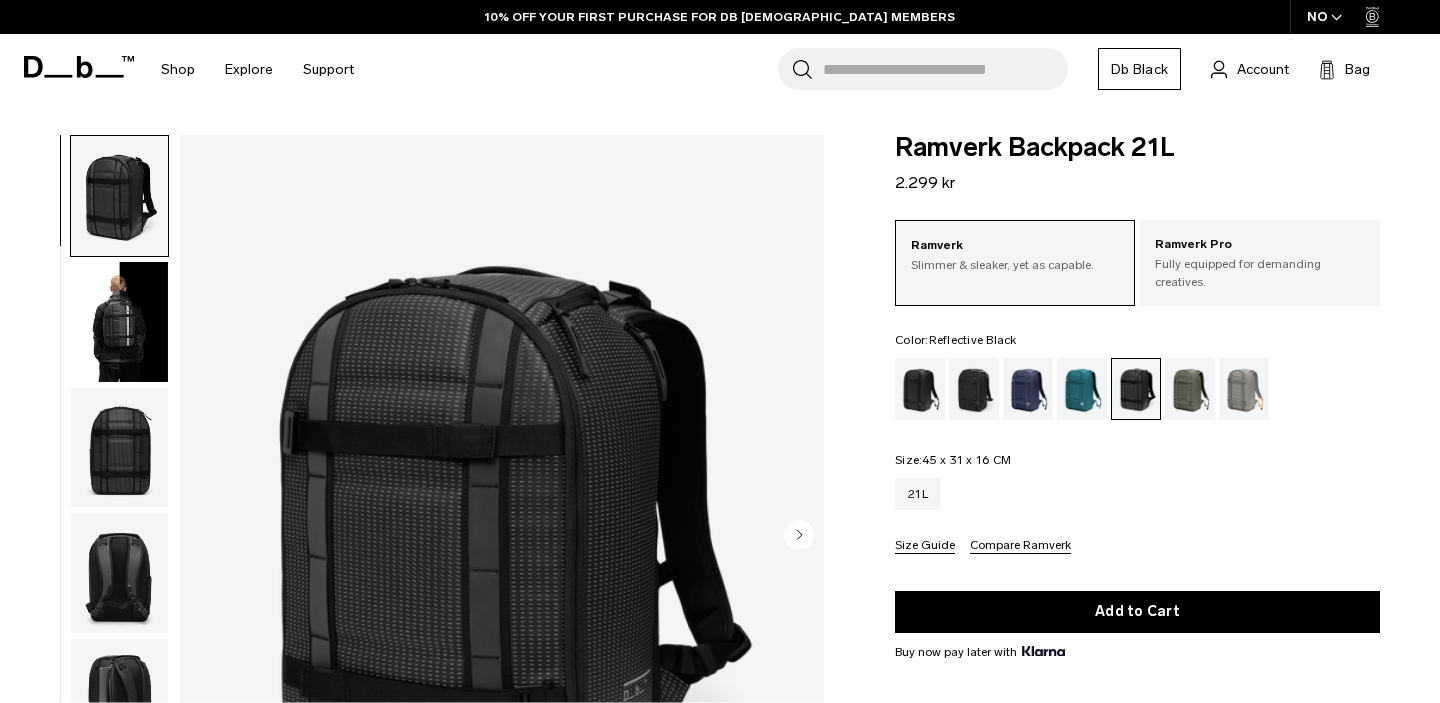 click at bounding box center (119, 322) 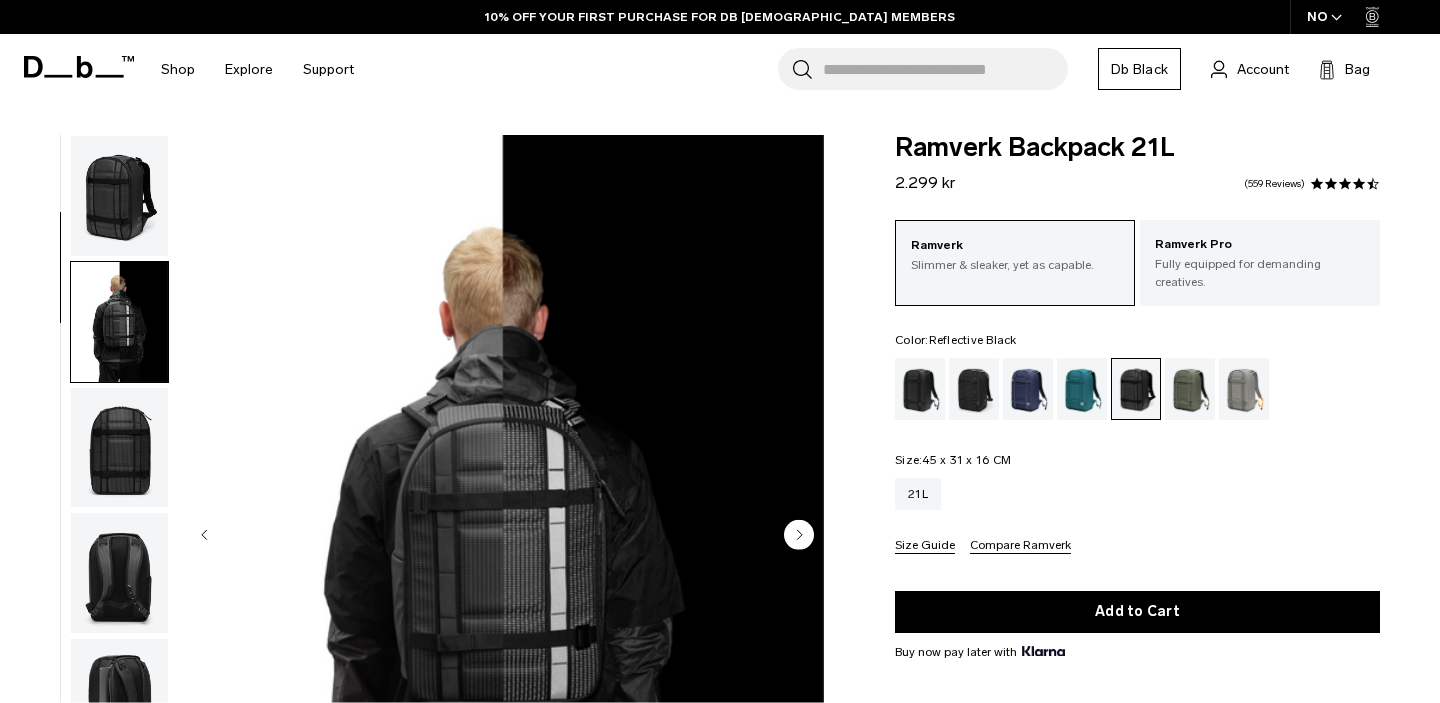 scroll, scrollTop: 126, scrollLeft: 0, axis: vertical 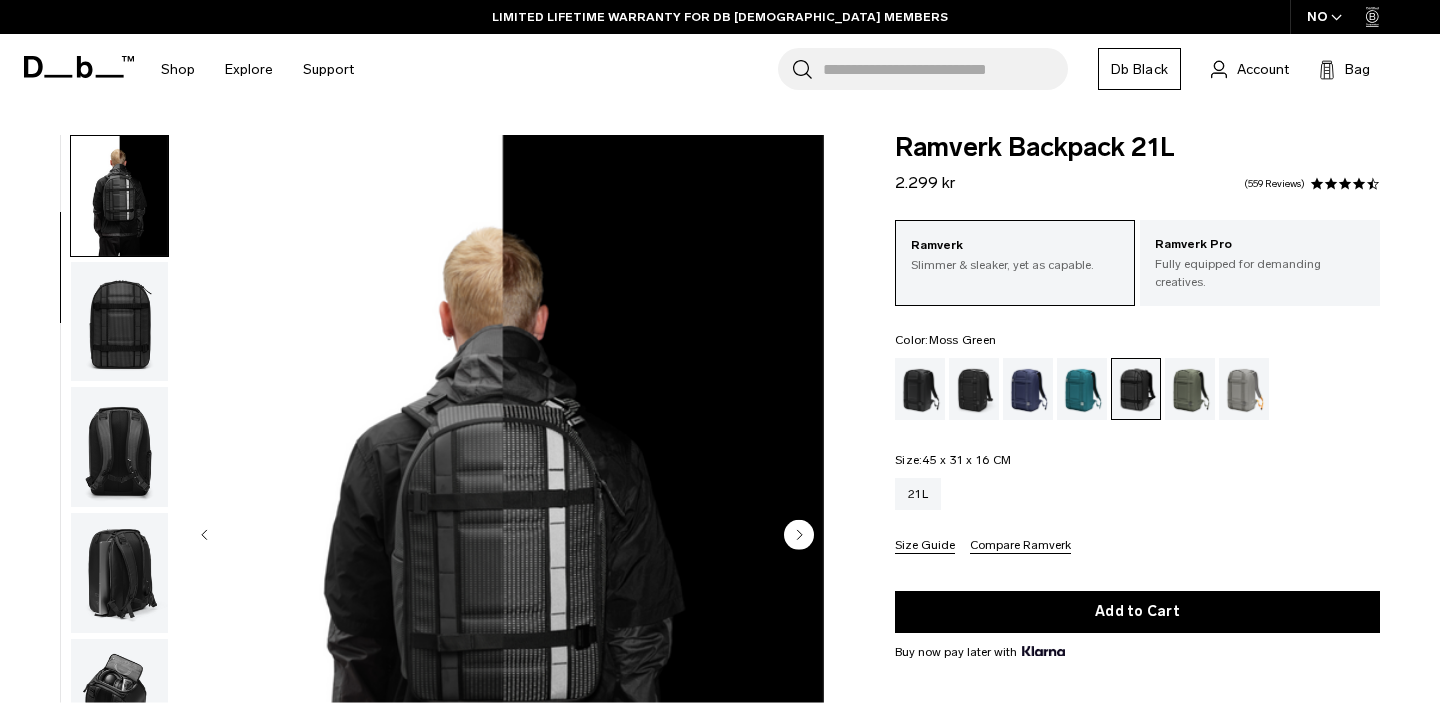 click at bounding box center [1190, 389] 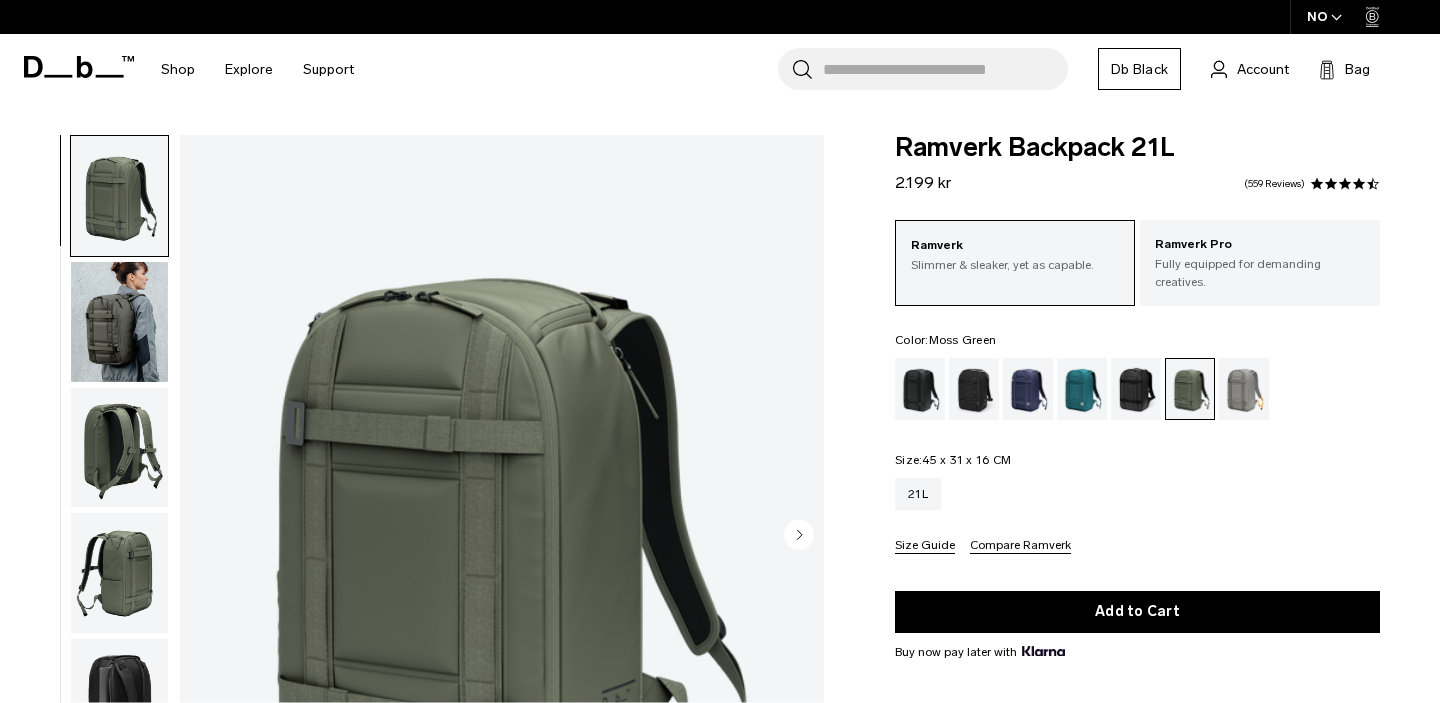 scroll, scrollTop: 0, scrollLeft: 0, axis: both 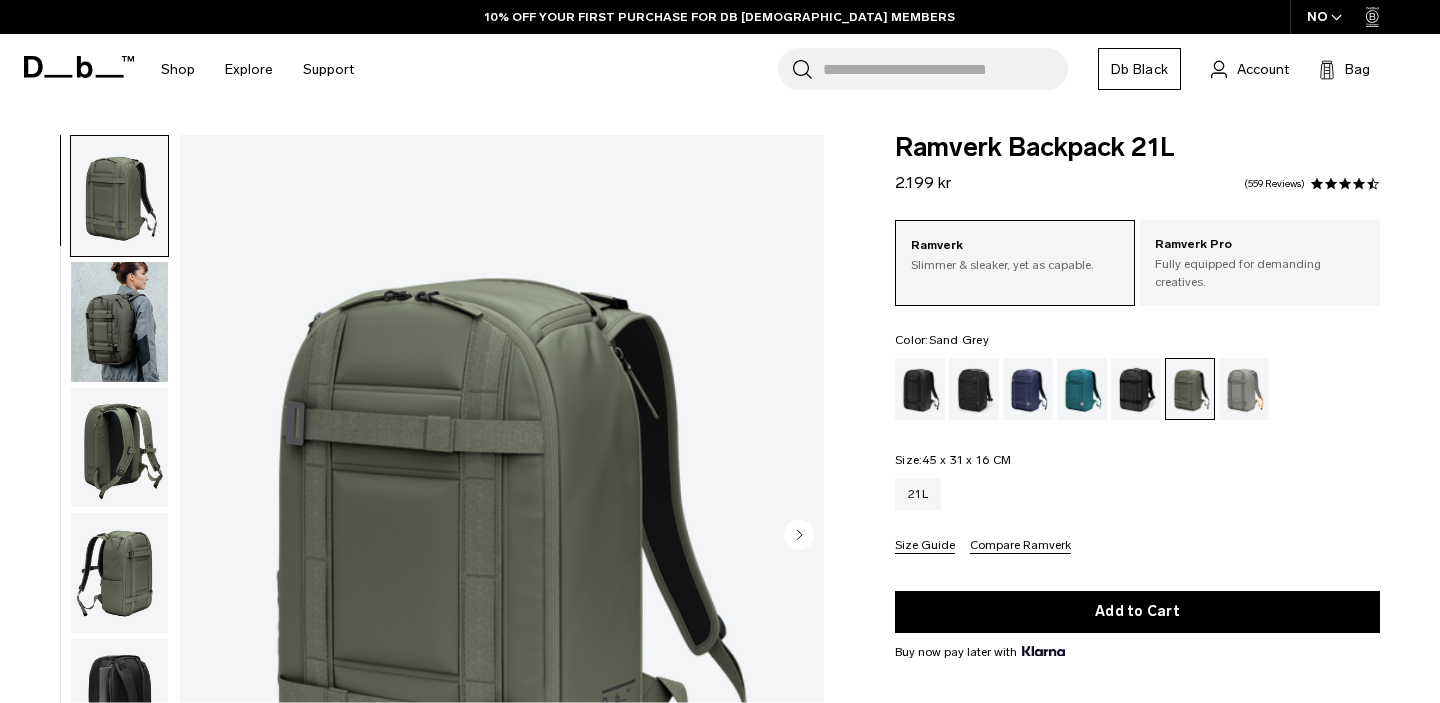 click at bounding box center (1244, 389) 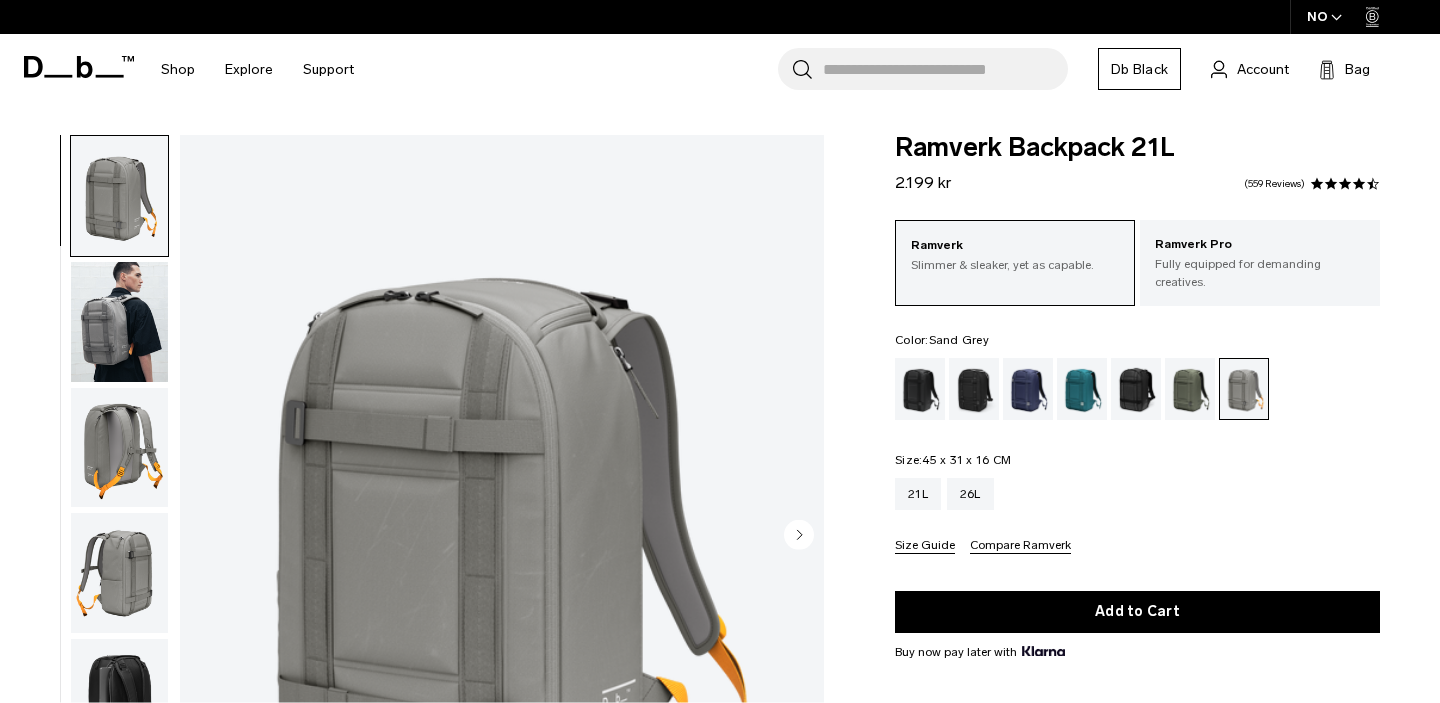 scroll, scrollTop: 0, scrollLeft: 0, axis: both 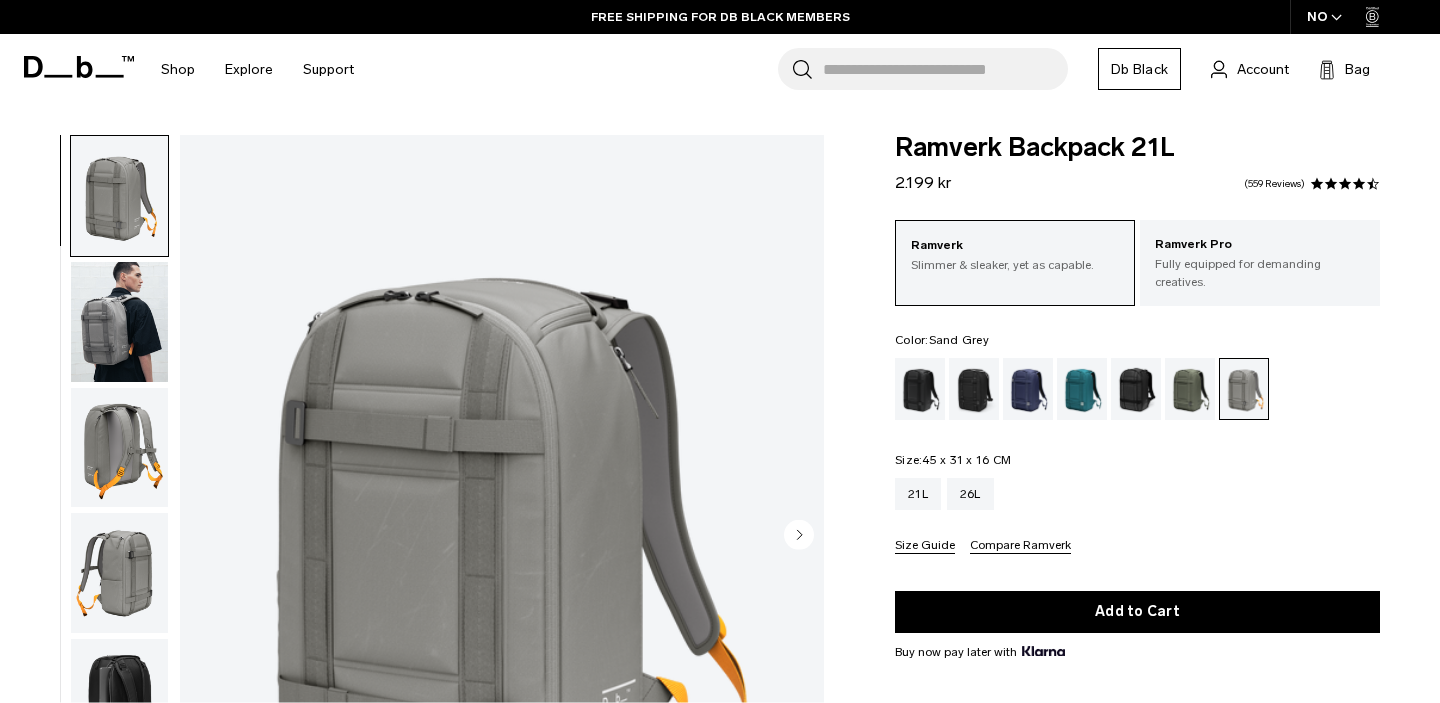 click on "Search for Bags, Luggage..." at bounding box center [945, 69] 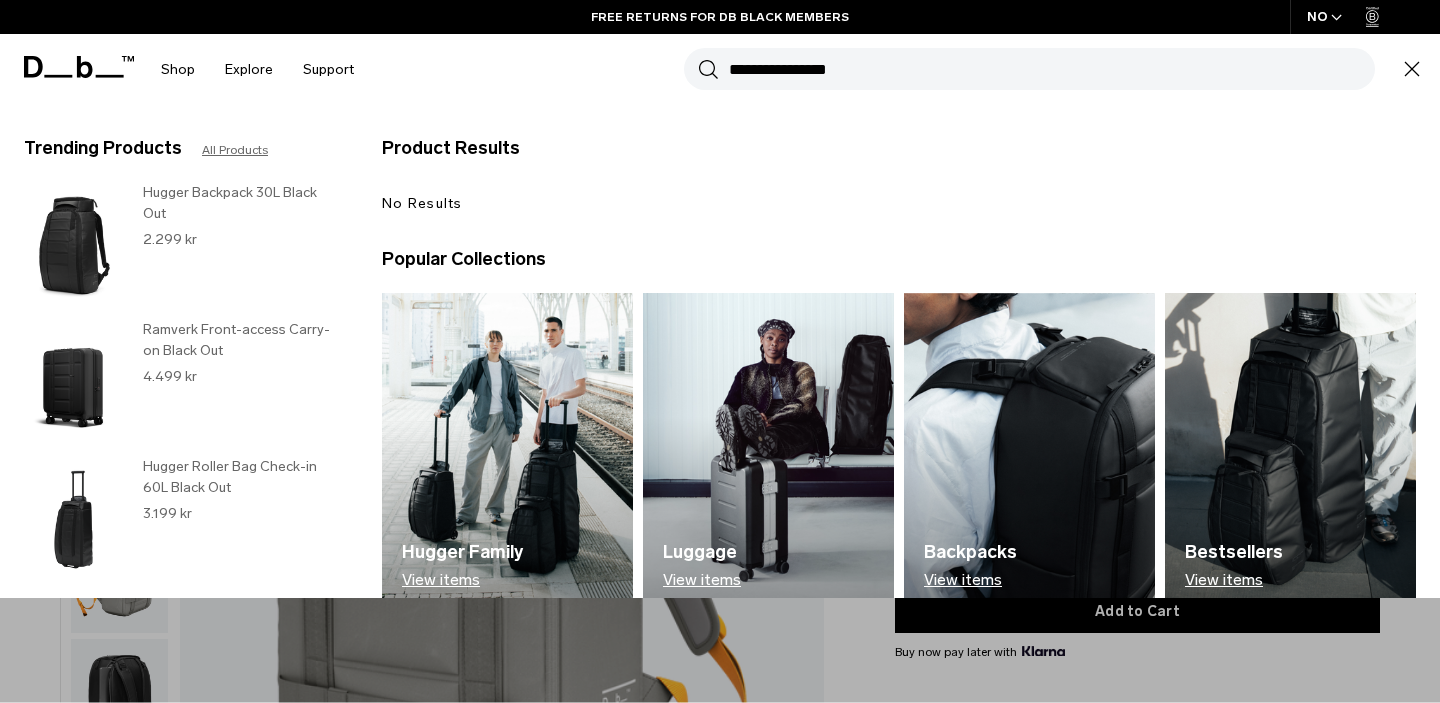 type on "**********" 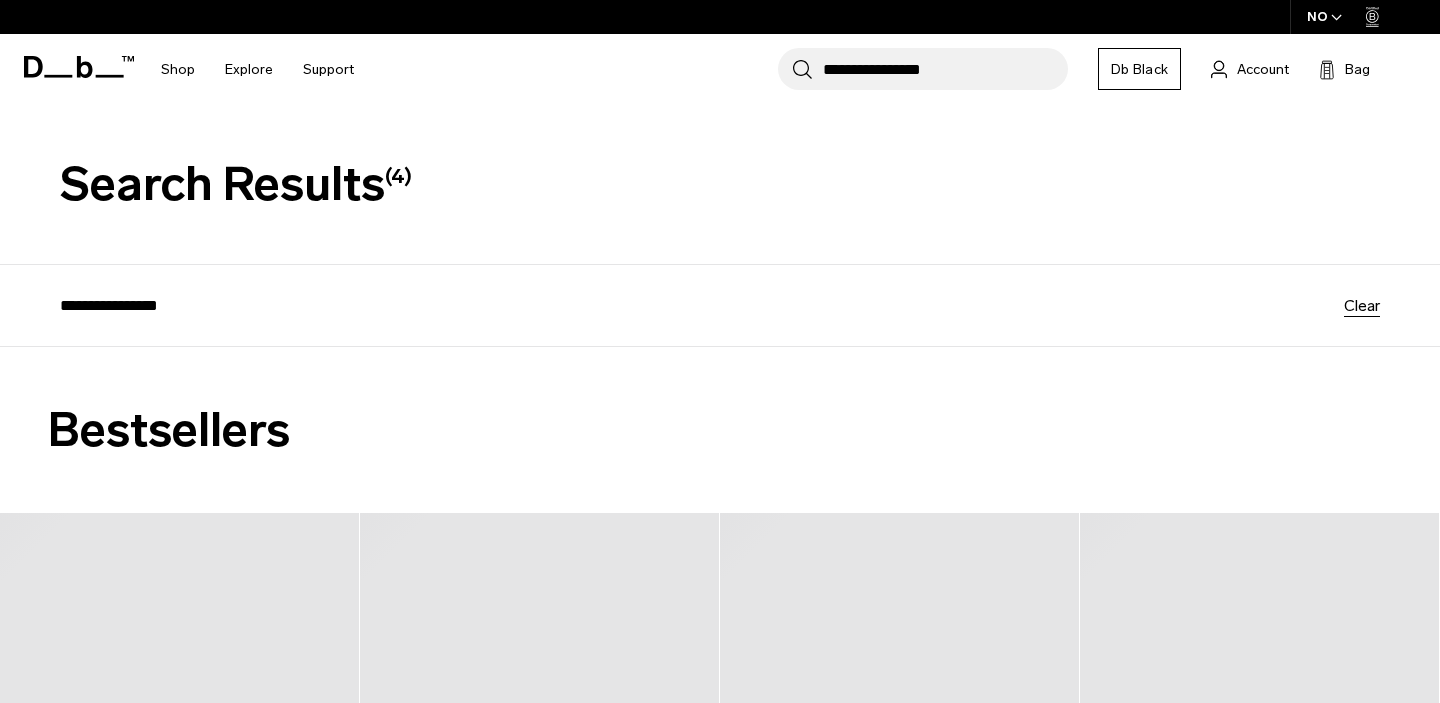 scroll, scrollTop: 0, scrollLeft: 0, axis: both 